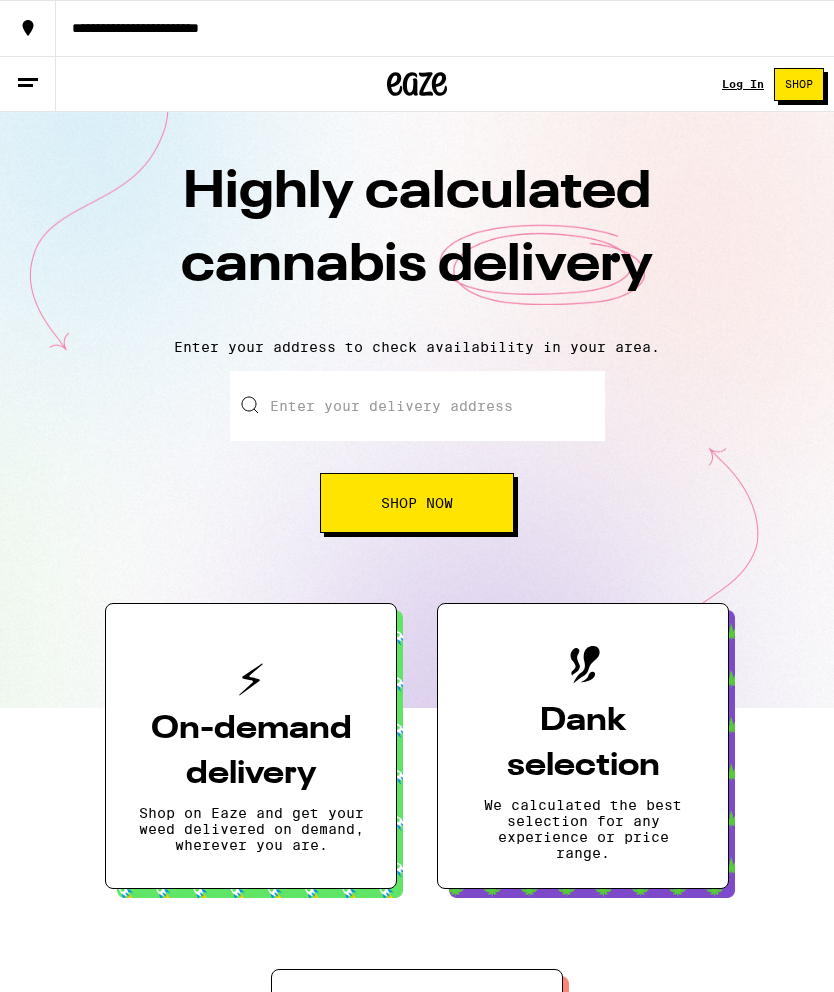 scroll, scrollTop: 0, scrollLeft: 0, axis: both 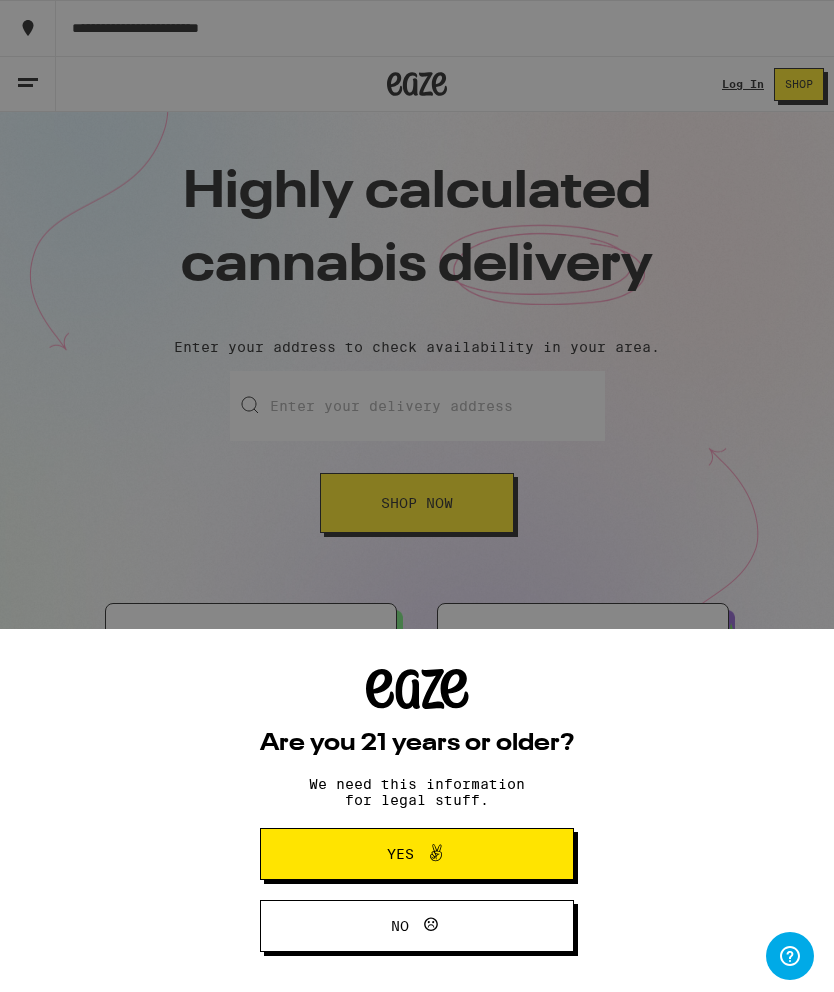 click on "Are you 21 years or older? We need this information for legal stuff. Yes No" at bounding box center (417, 496) 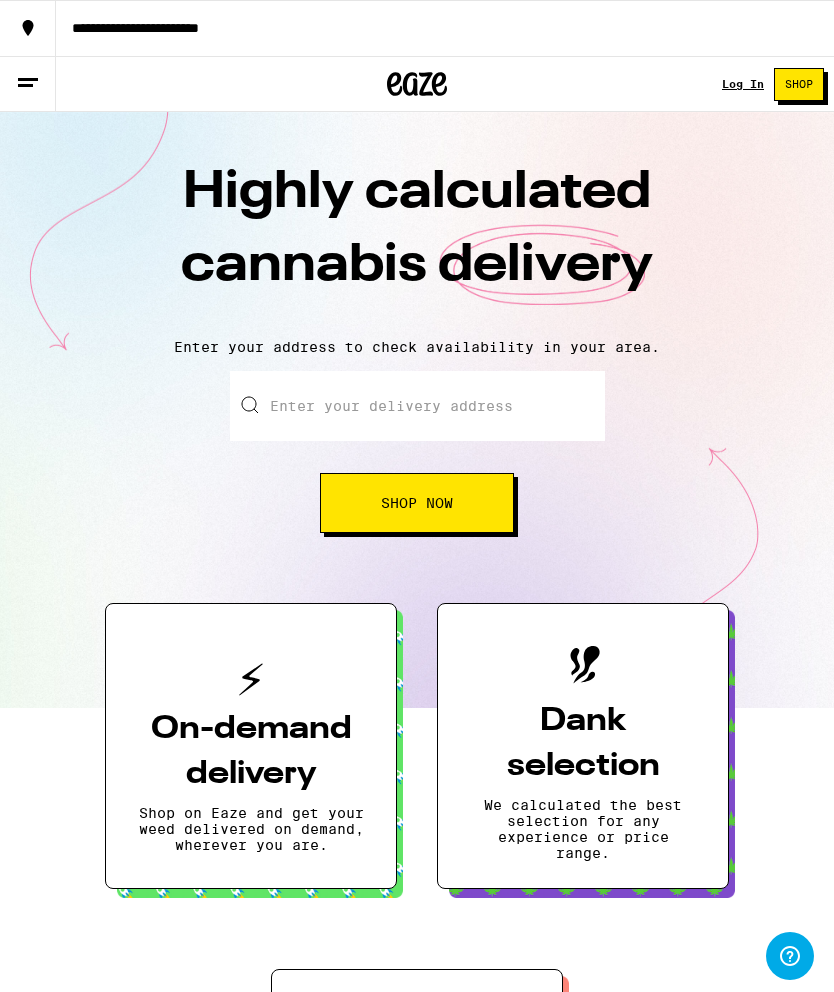 scroll, scrollTop: 0, scrollLeft: 0, axis: both 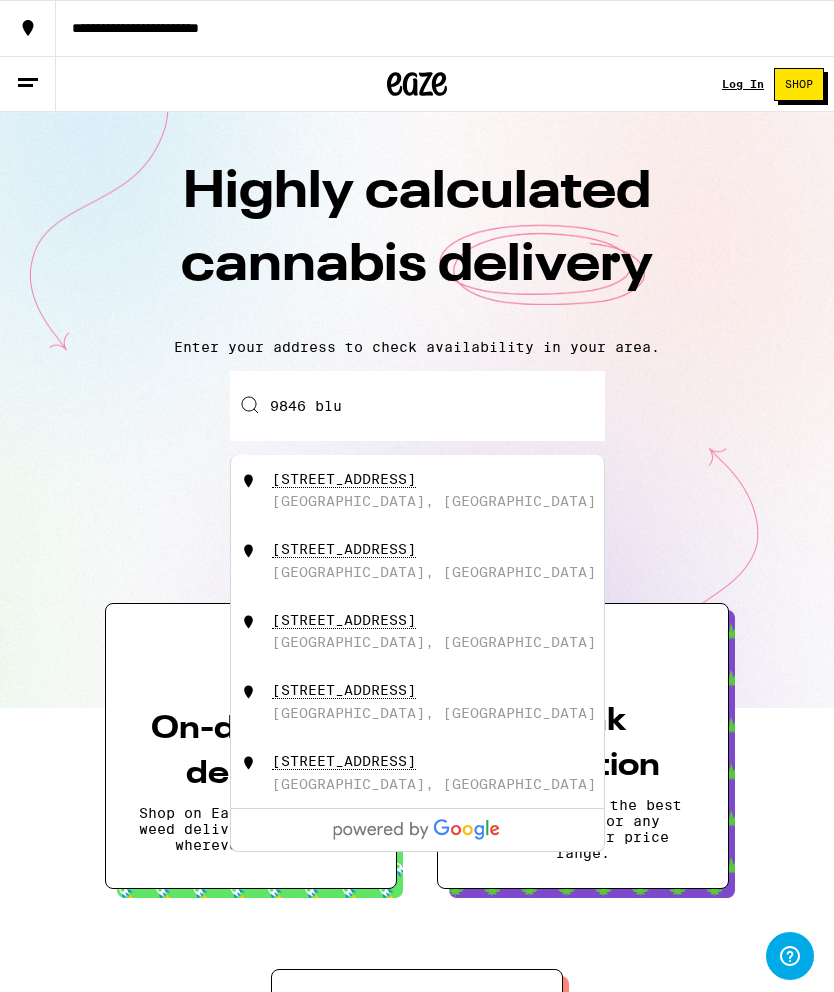 click on "[STREET_ADDRESS]" at bounding box center [450, 490] 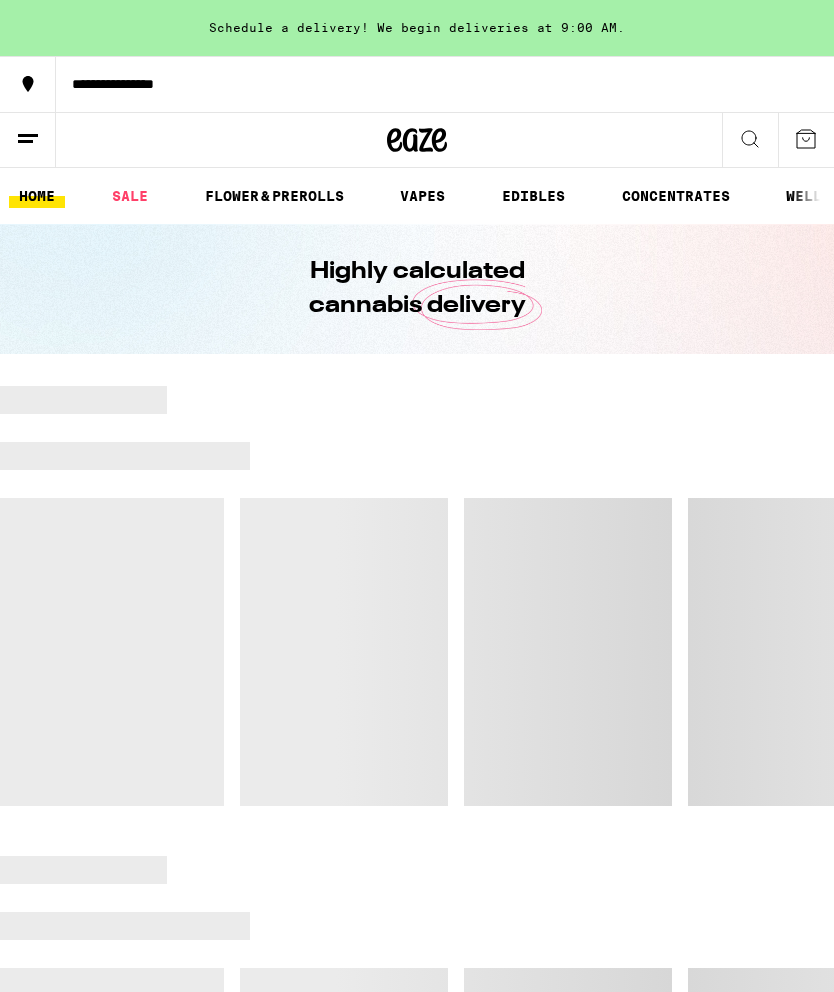 scroll, scrollTop: 0, scrollLeft: 0, axis: both 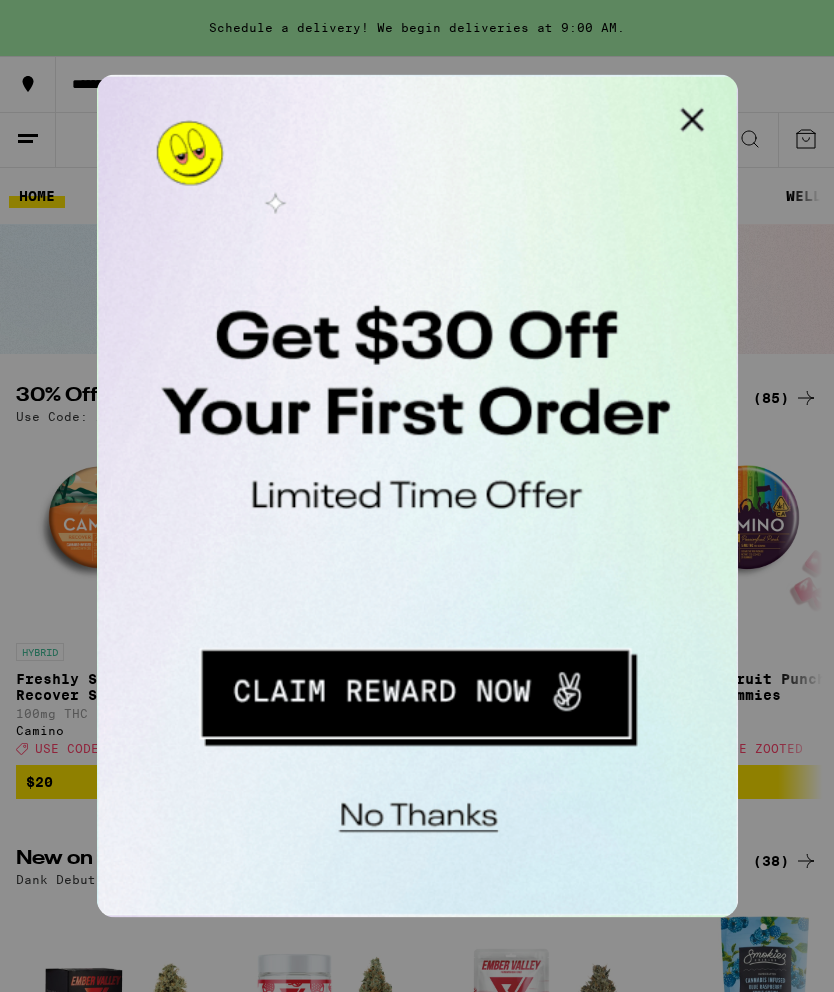 click at bounding box center [350, 95] 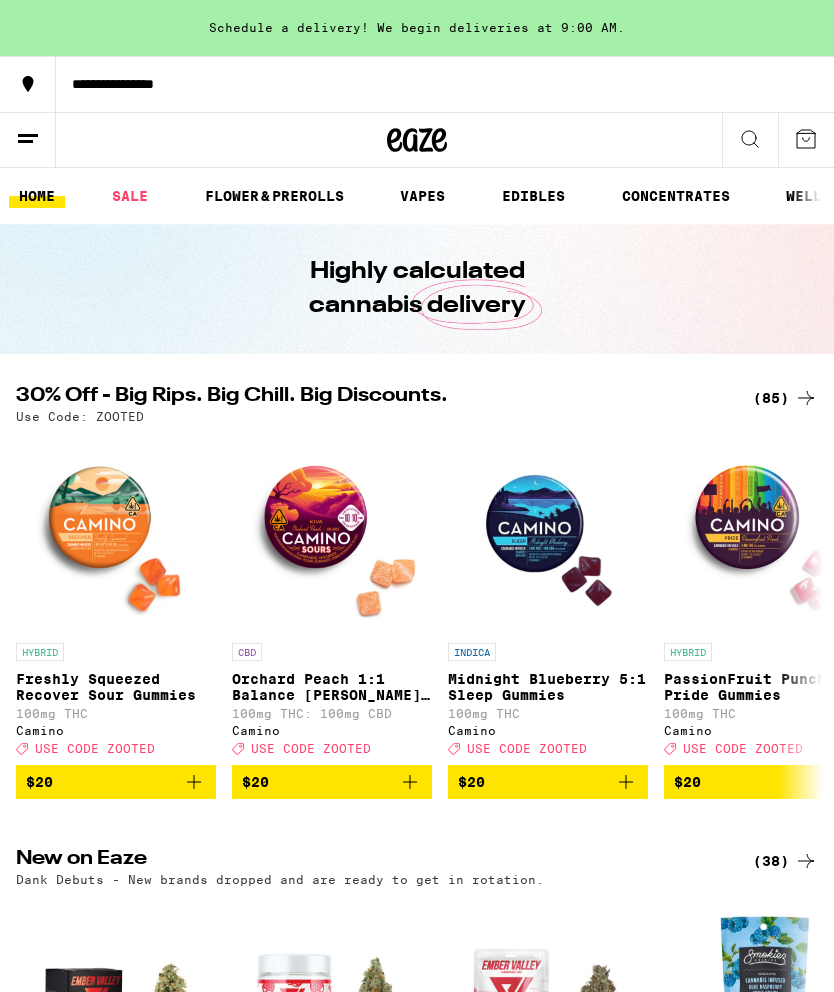 click on "VAPES" at bounding box center (422, 196) 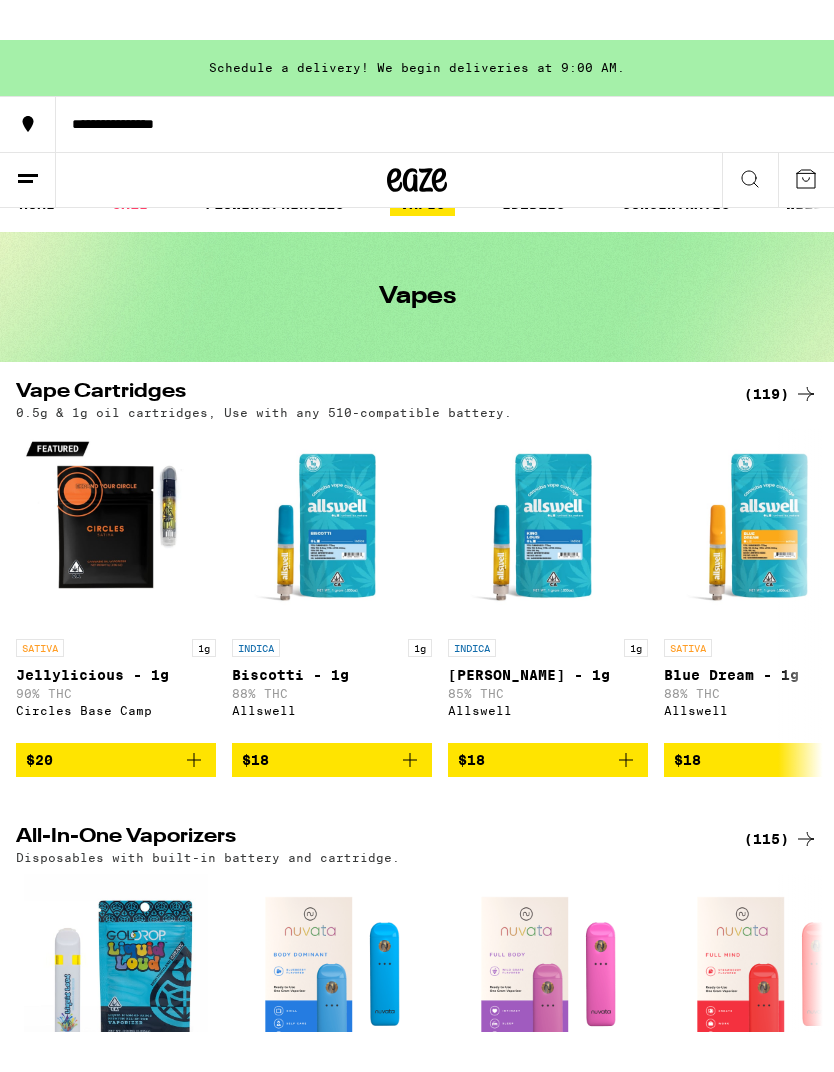scroll, scrollTop: 0, scrollLeft: 0, axis: both 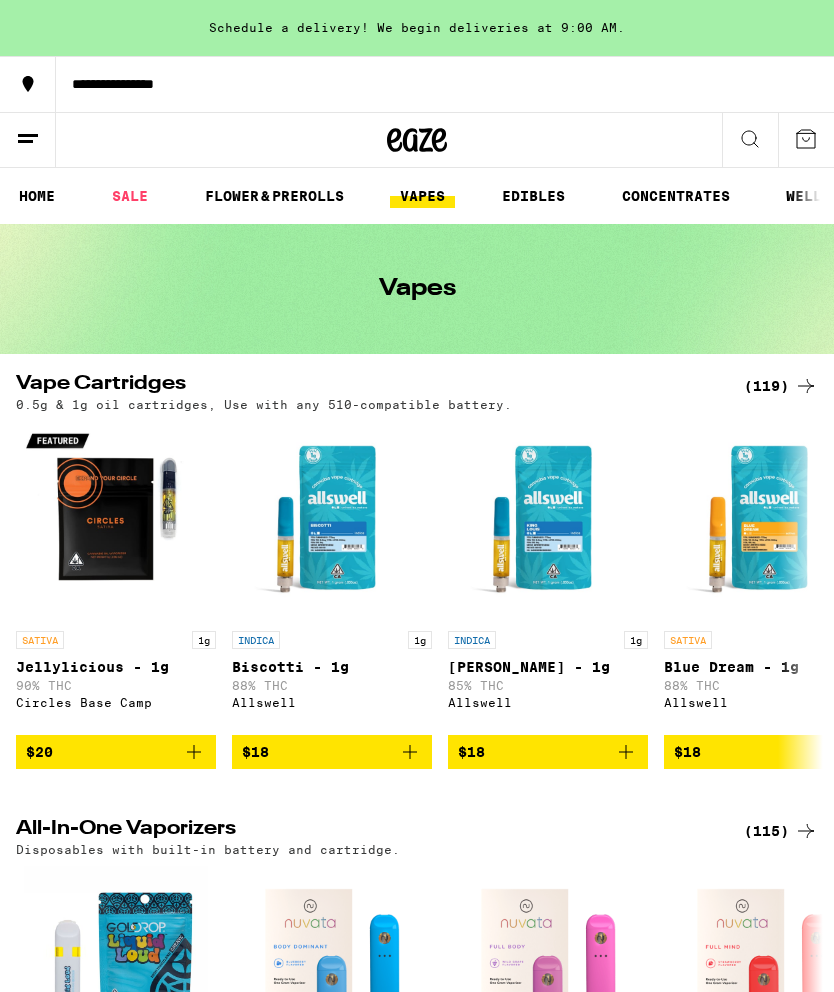 click on "(119)" at bounding box center (781, 386) 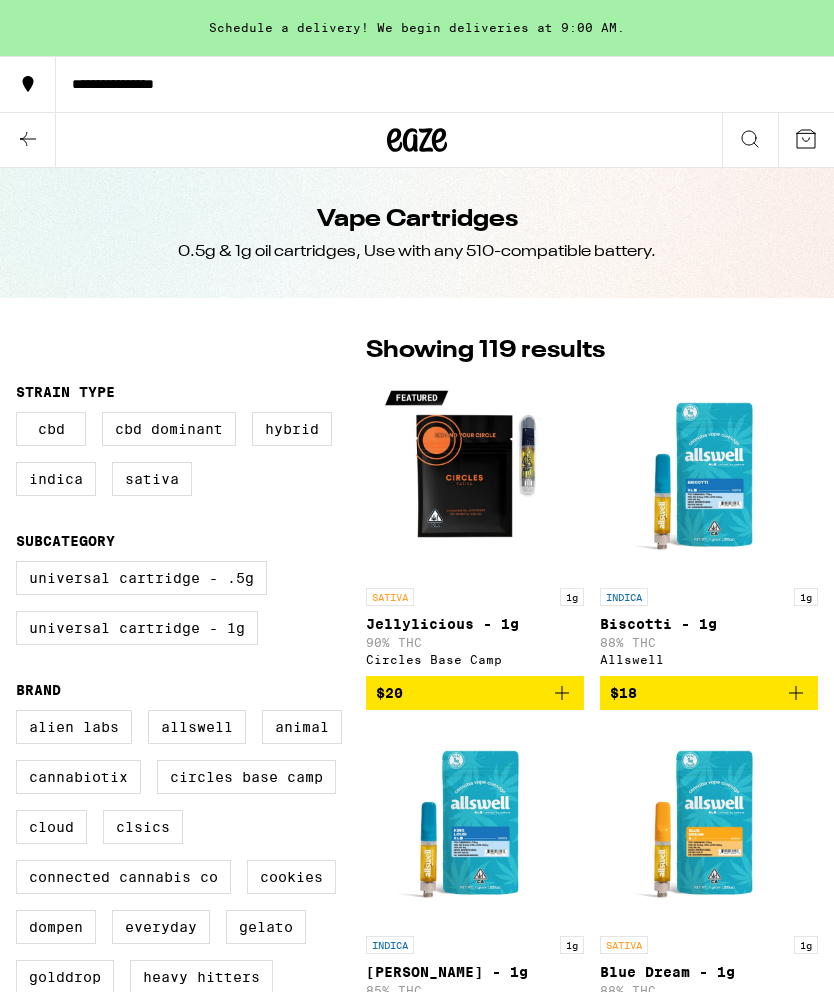 click at bounding box center (709, 478) 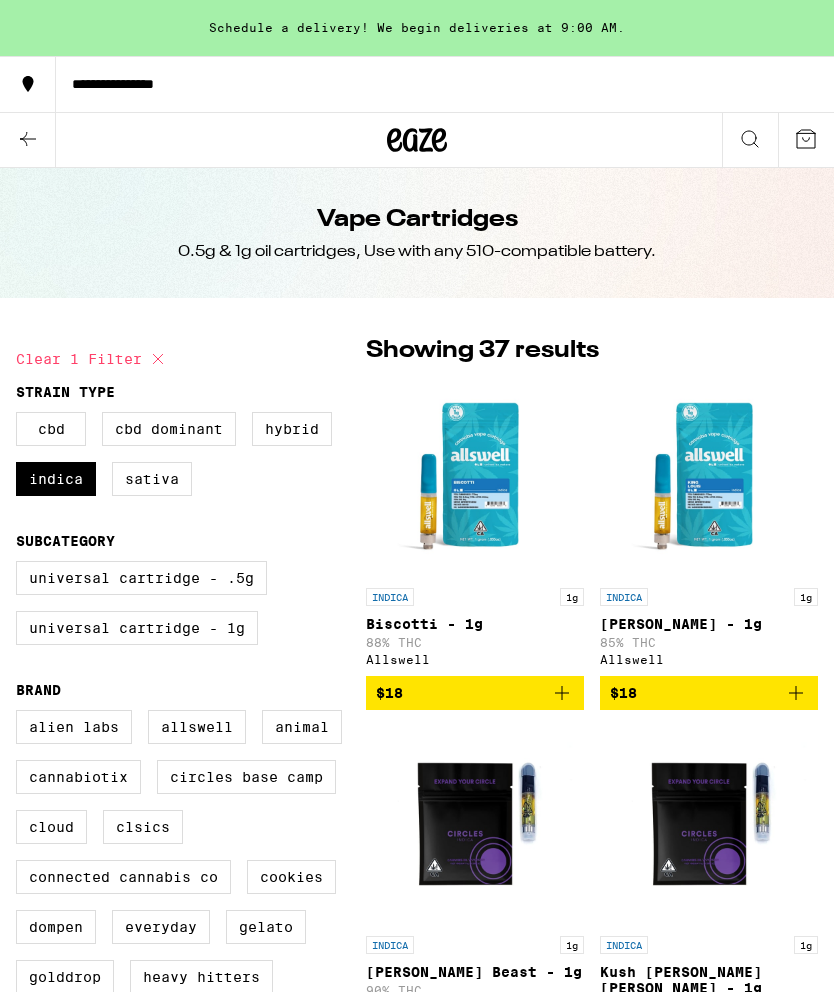 click on "Sativa" at bounding box center [152, 479] 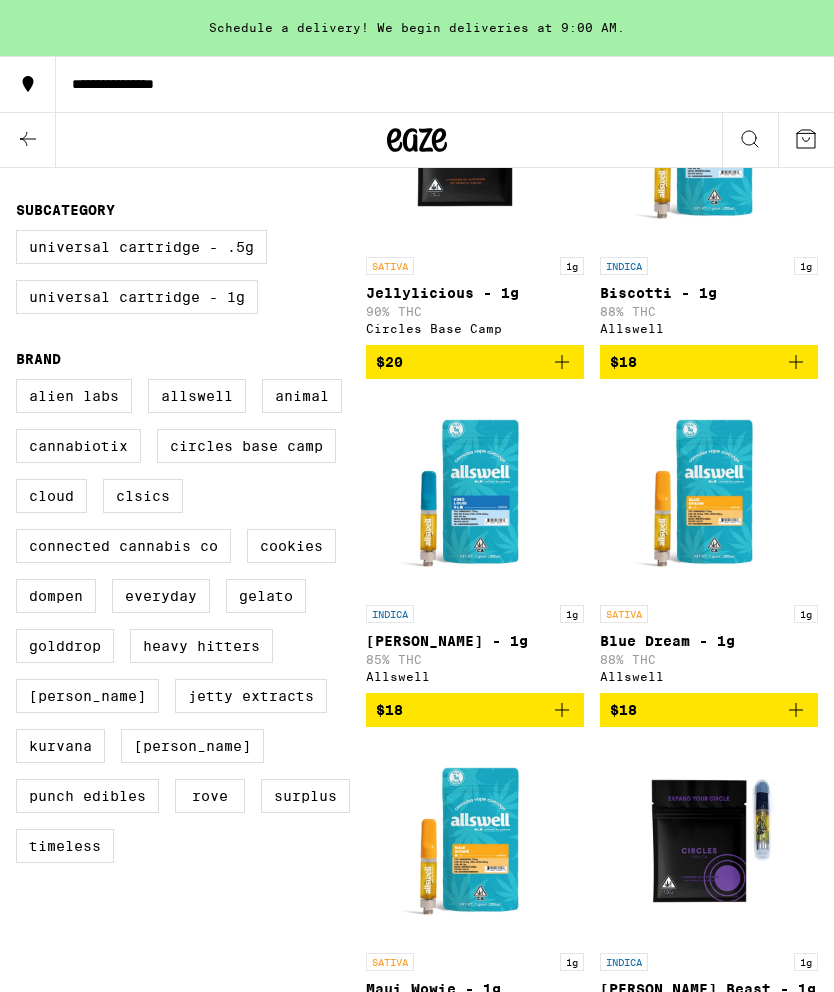 scroll, scrollTop: 0, scrollLeft: 0, axis: both 